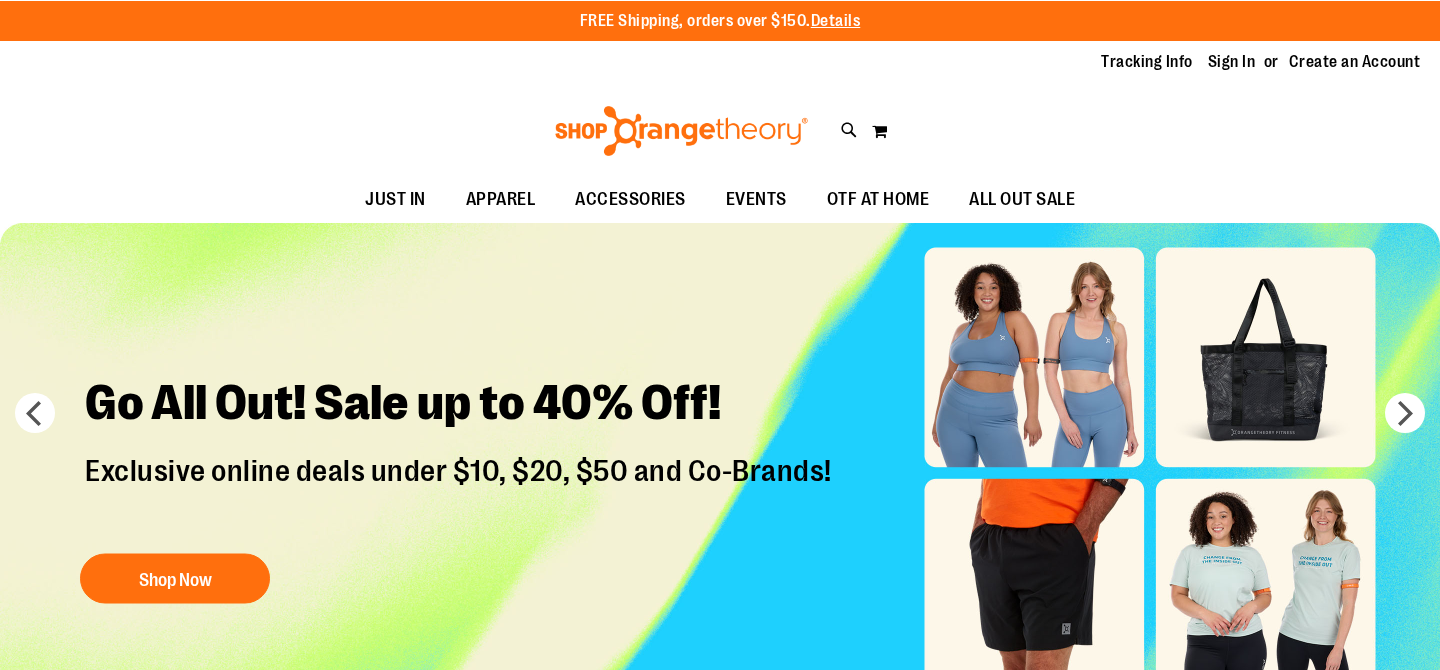 scroll, scrollTop: 0, scrollLeft: 0, axis: both 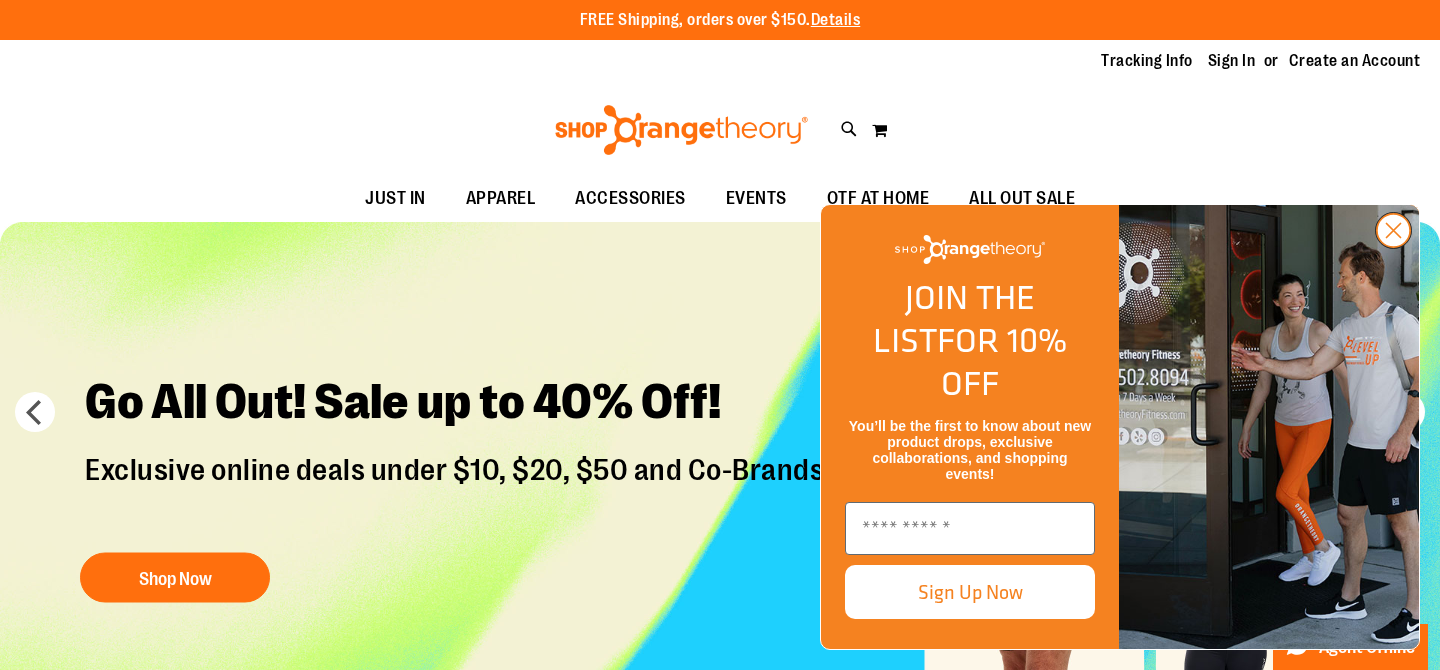 click 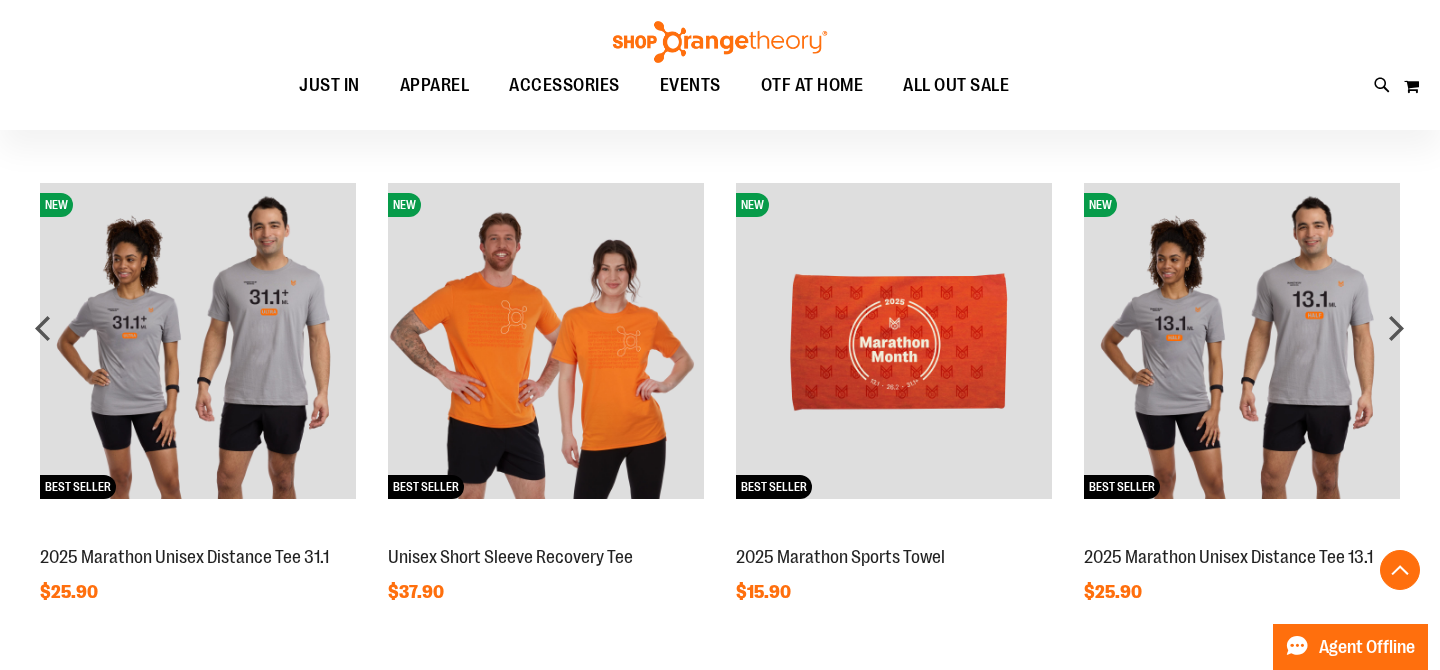 scroll, scrollTop: 1600, scrollLeft: 0, axis: vertical 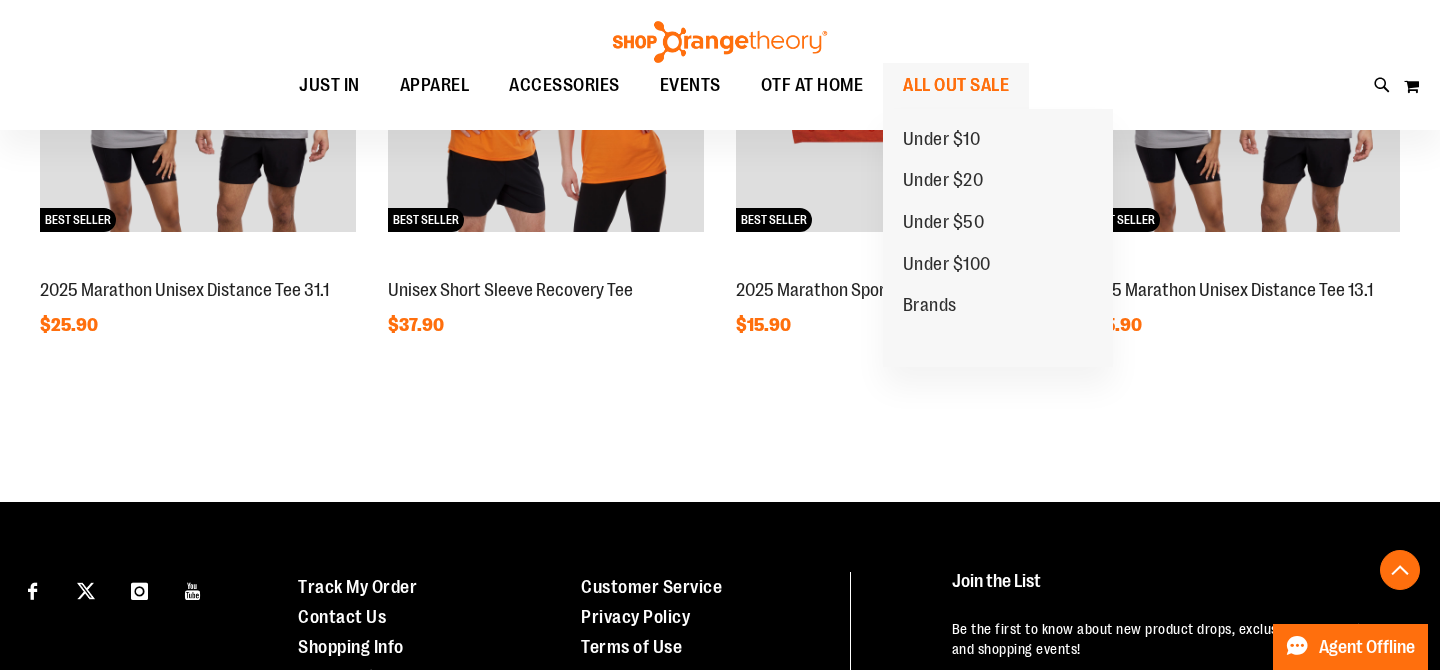 click on "ALL OUT SALE" at bounding box center [956, 85] 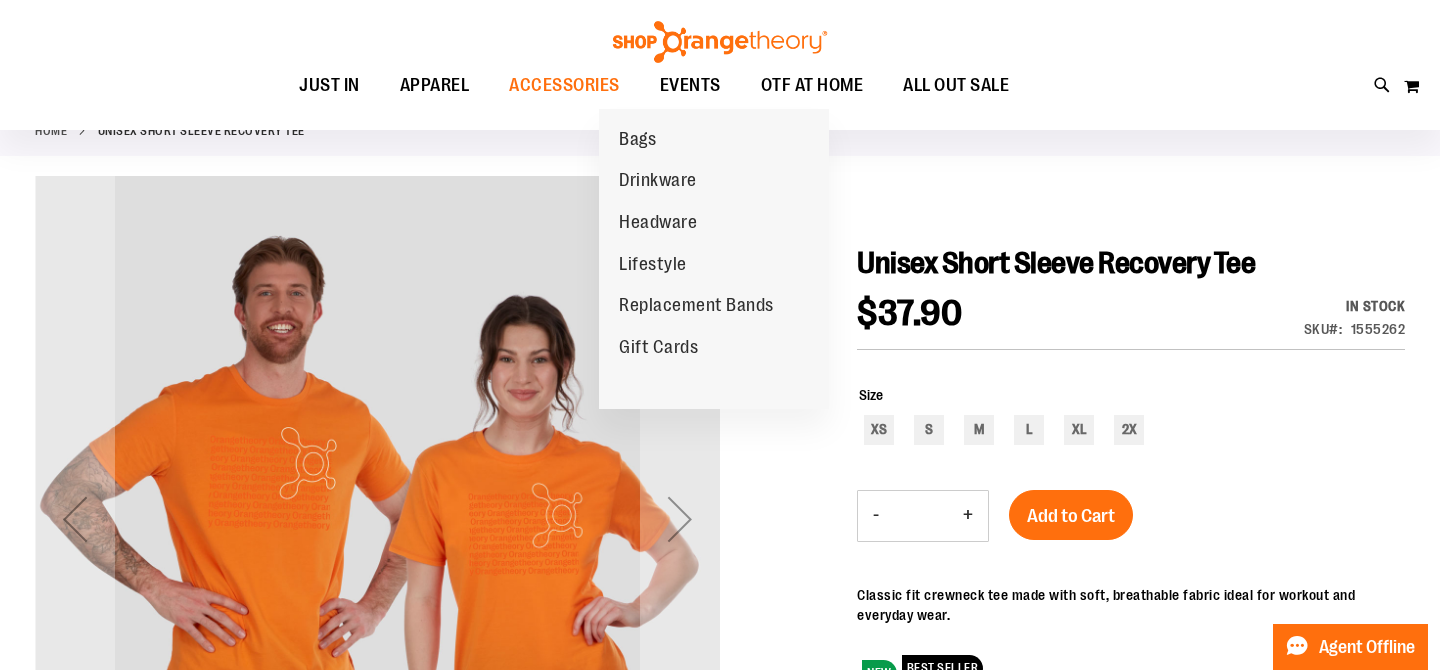 scroll, scrollTop: 272, scrollLeft: 0, axis: vertical 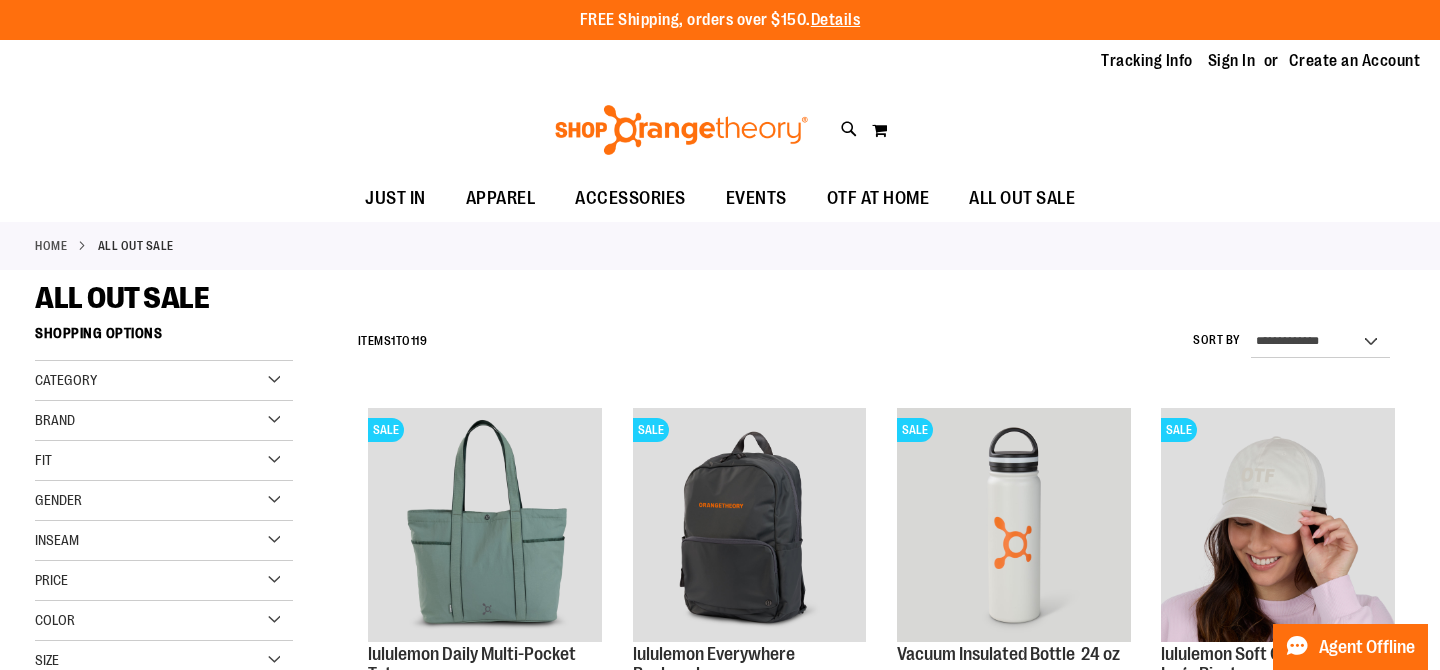 click on "Category" at bounding box center (164, 381) 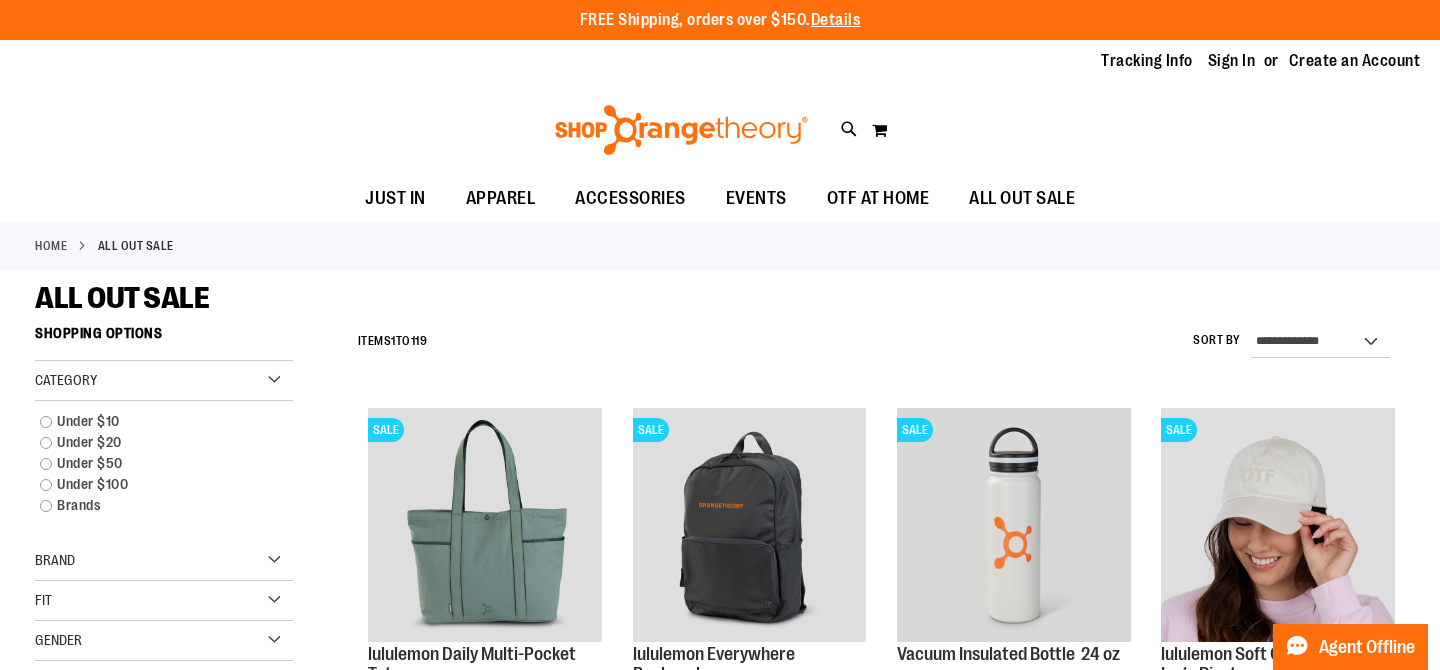 click on "Category" at bounding box center [164, 381] 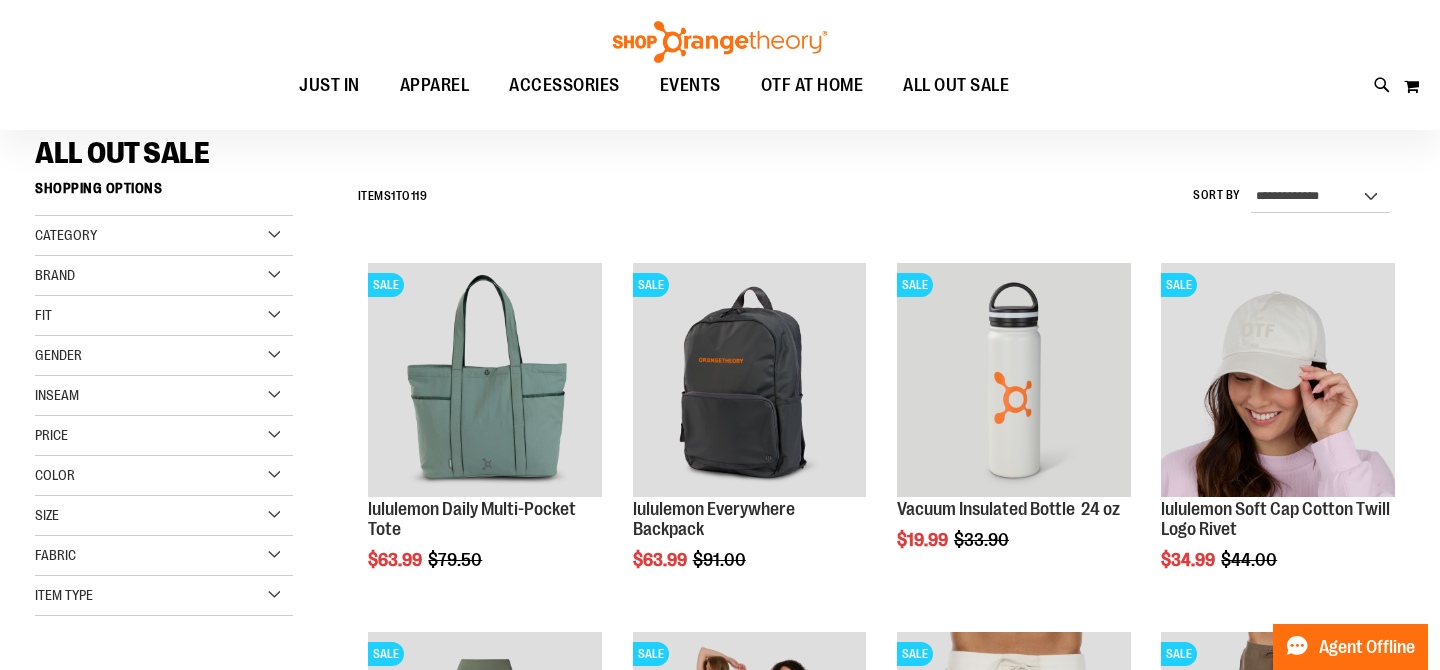 scroll, scrollTop: 142, scrollLeft: 0, axis: vertical 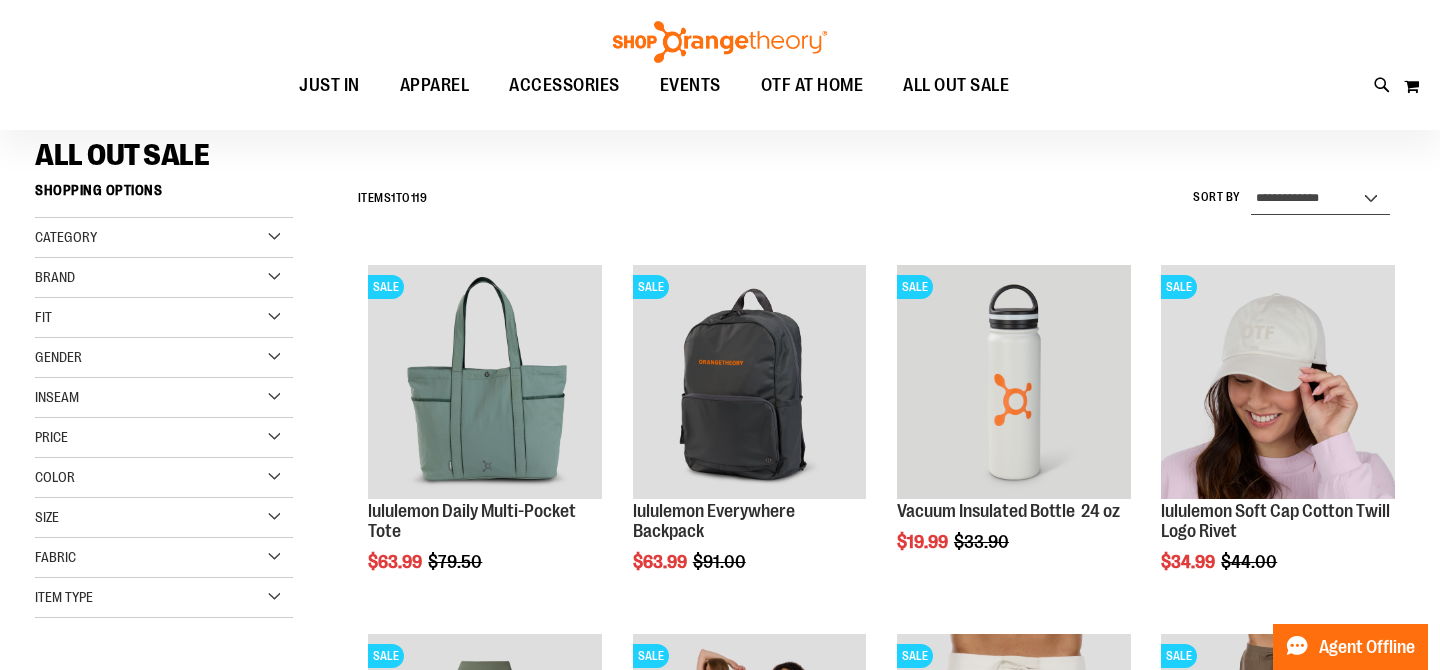 click on "**********" at bounding box center (1320, 199) 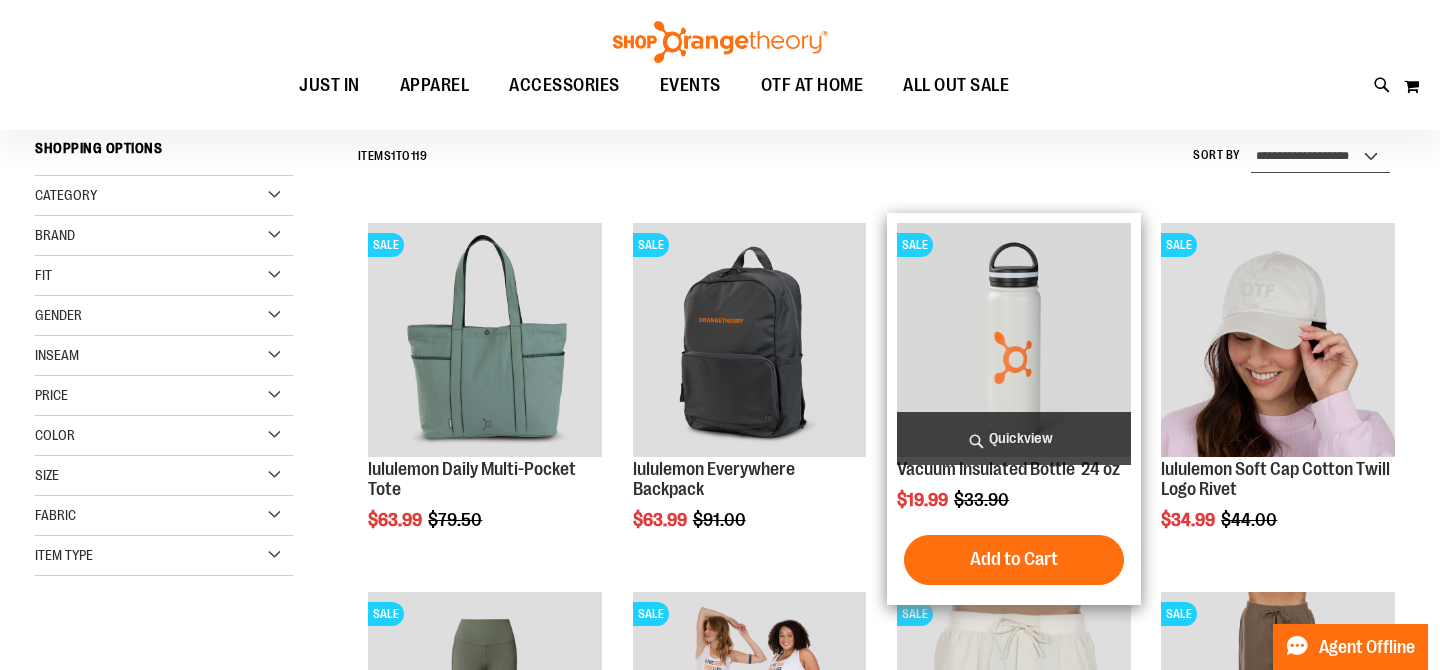 scroll, scrollTop: 186, scrollLeft: 0, axis: vertical 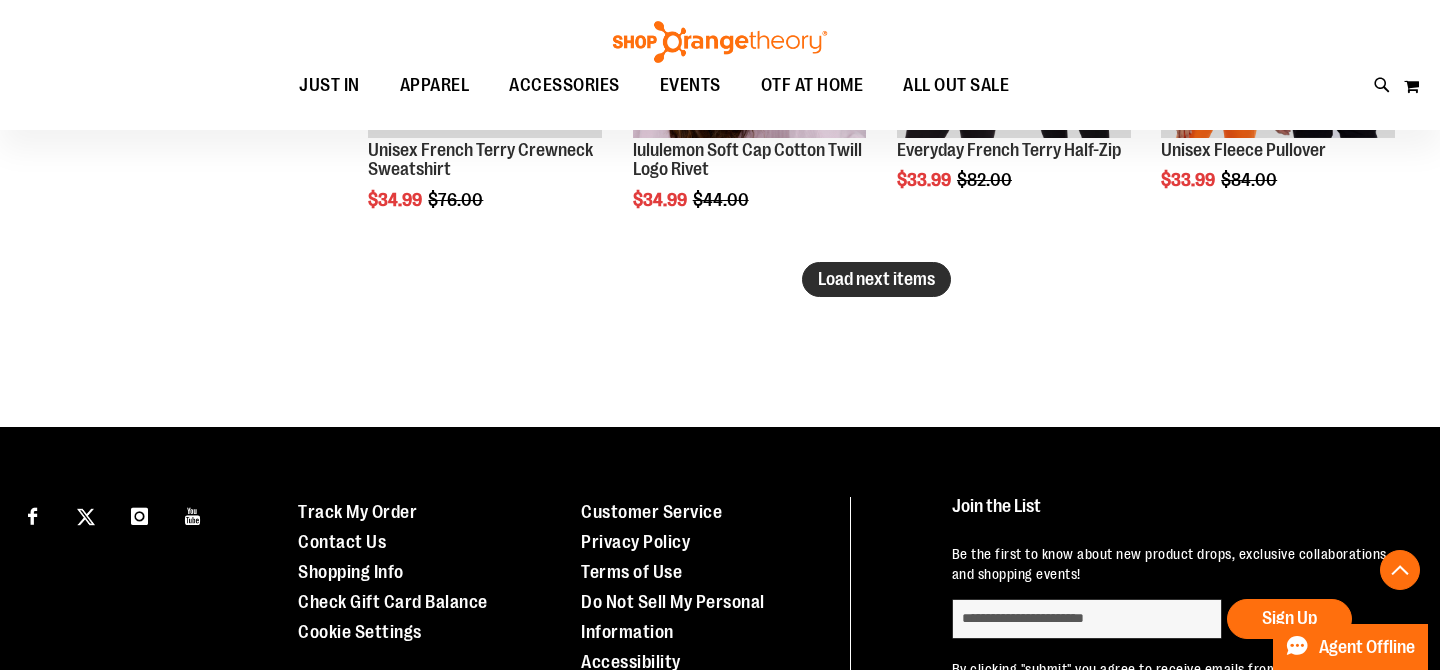 click on "Load next items" at bounding box center (876, 279) 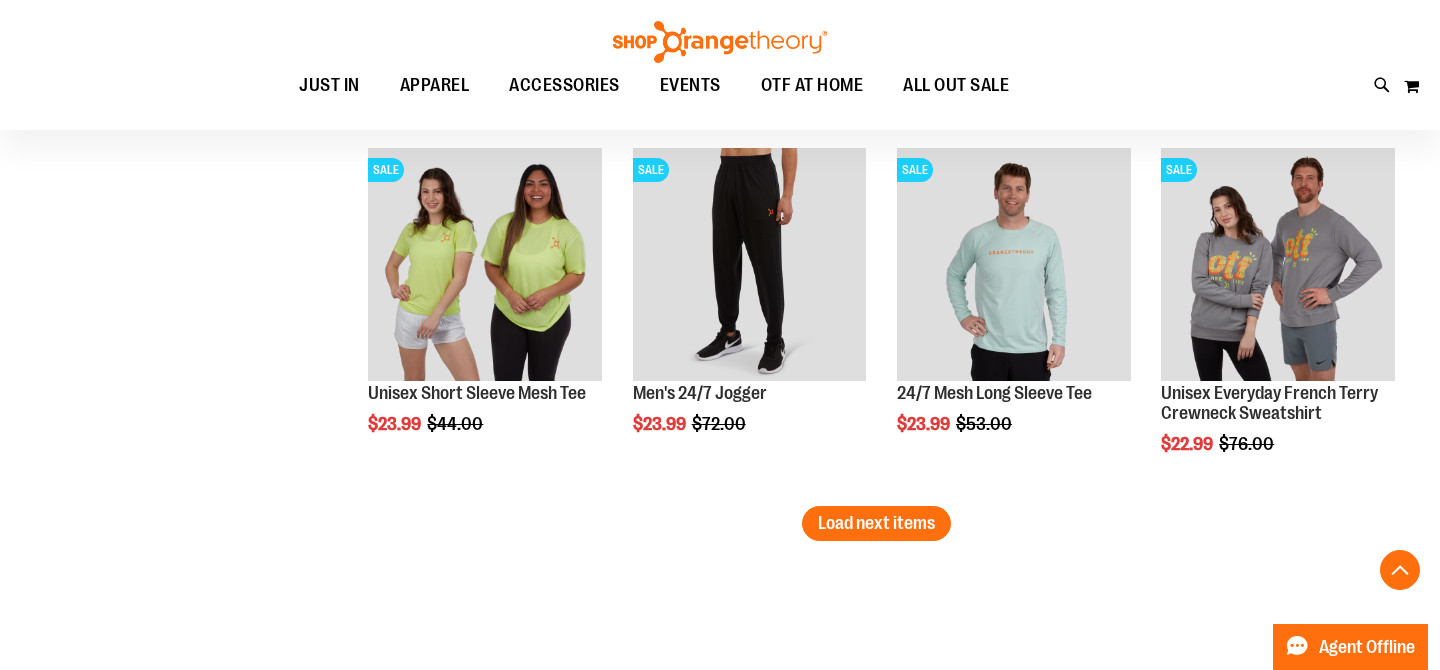 scroll, scrollTop: 4313, scrollLeft: 0, axis: vertical 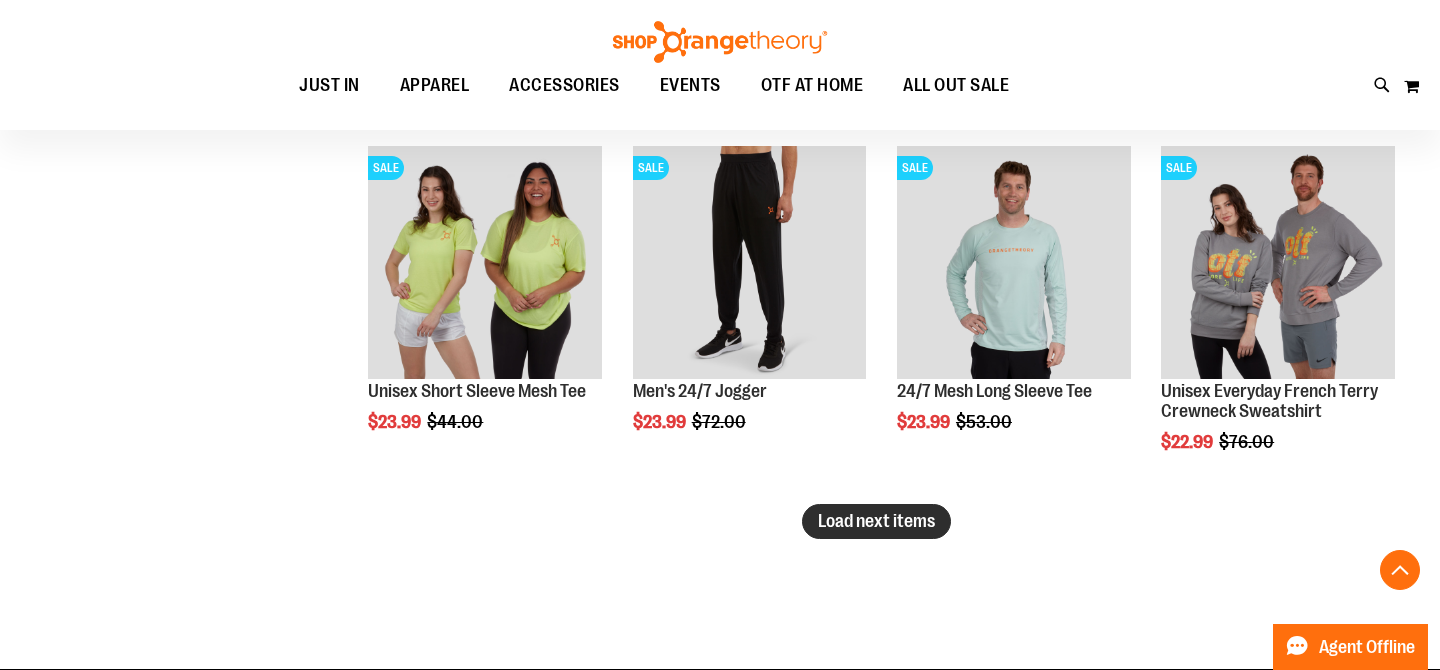 click on "Load next items" at bounding box center [876, 521] 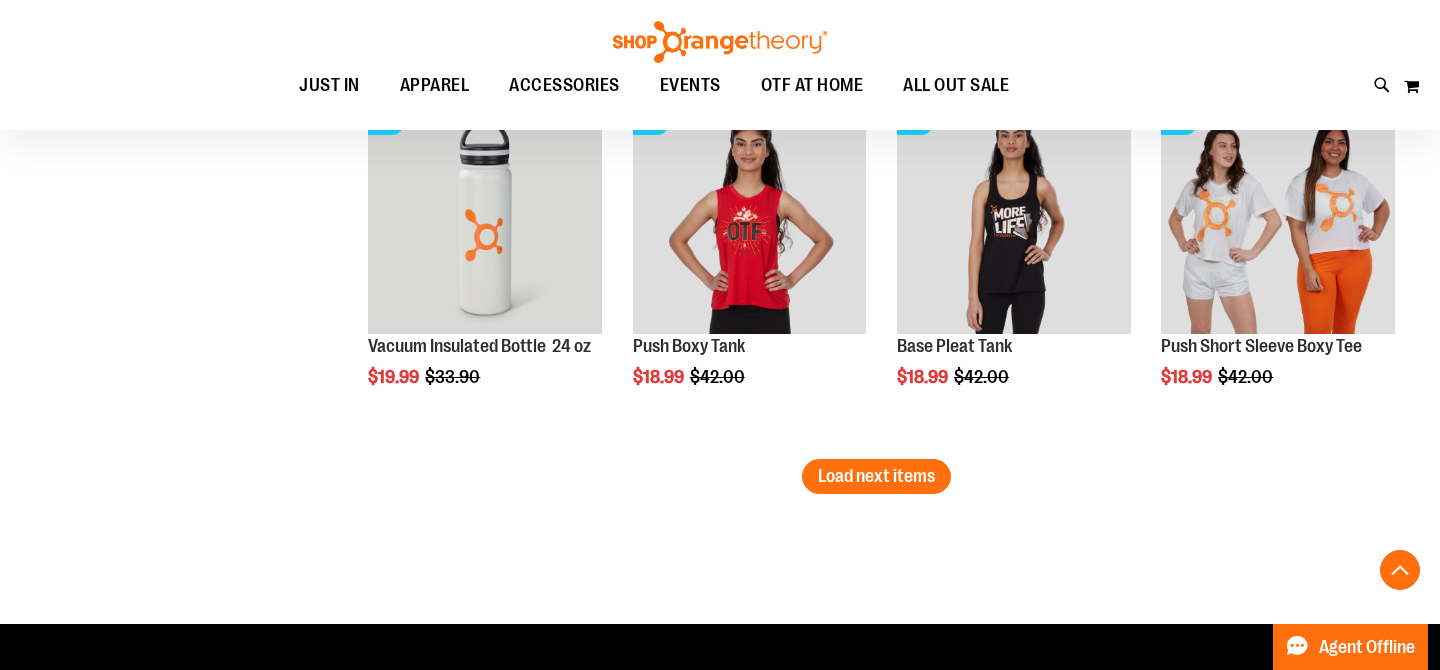 scroll, scrollTop: 5465, scrollLeft: 0, axis: vertical 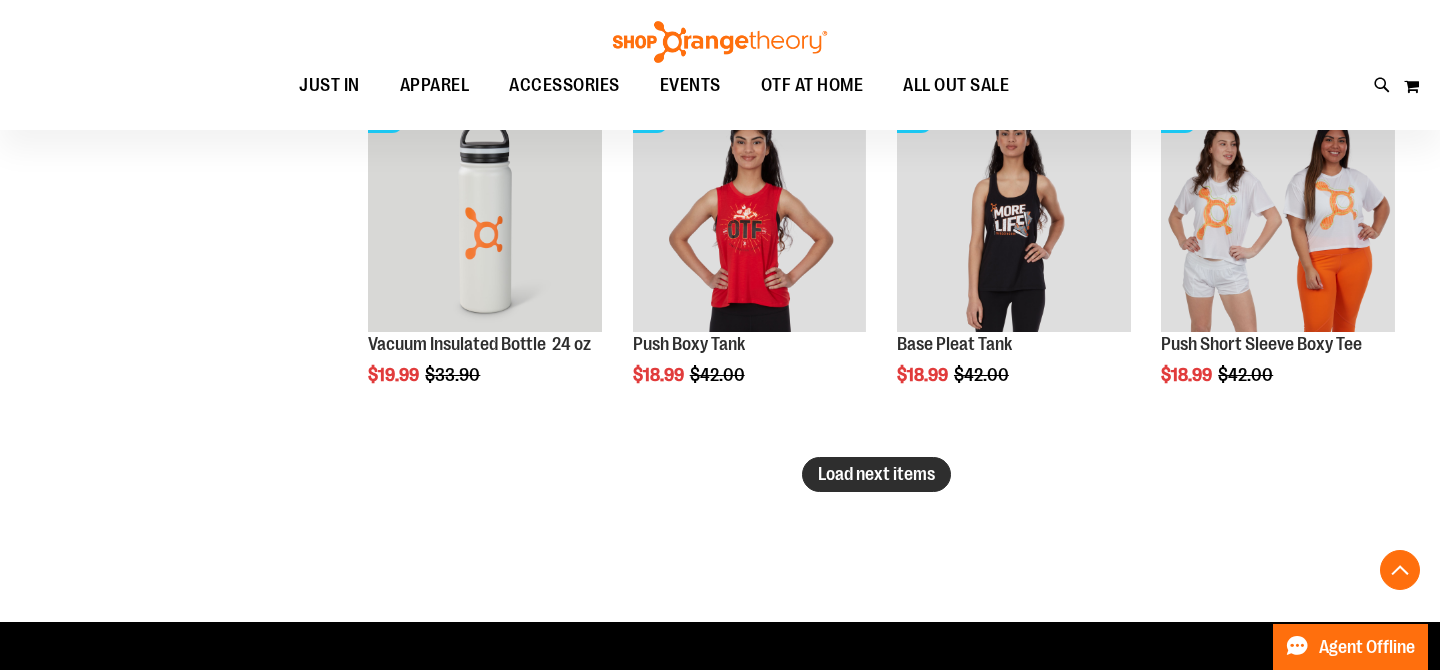 click on "Load next items" at bounding box center [876, 474] 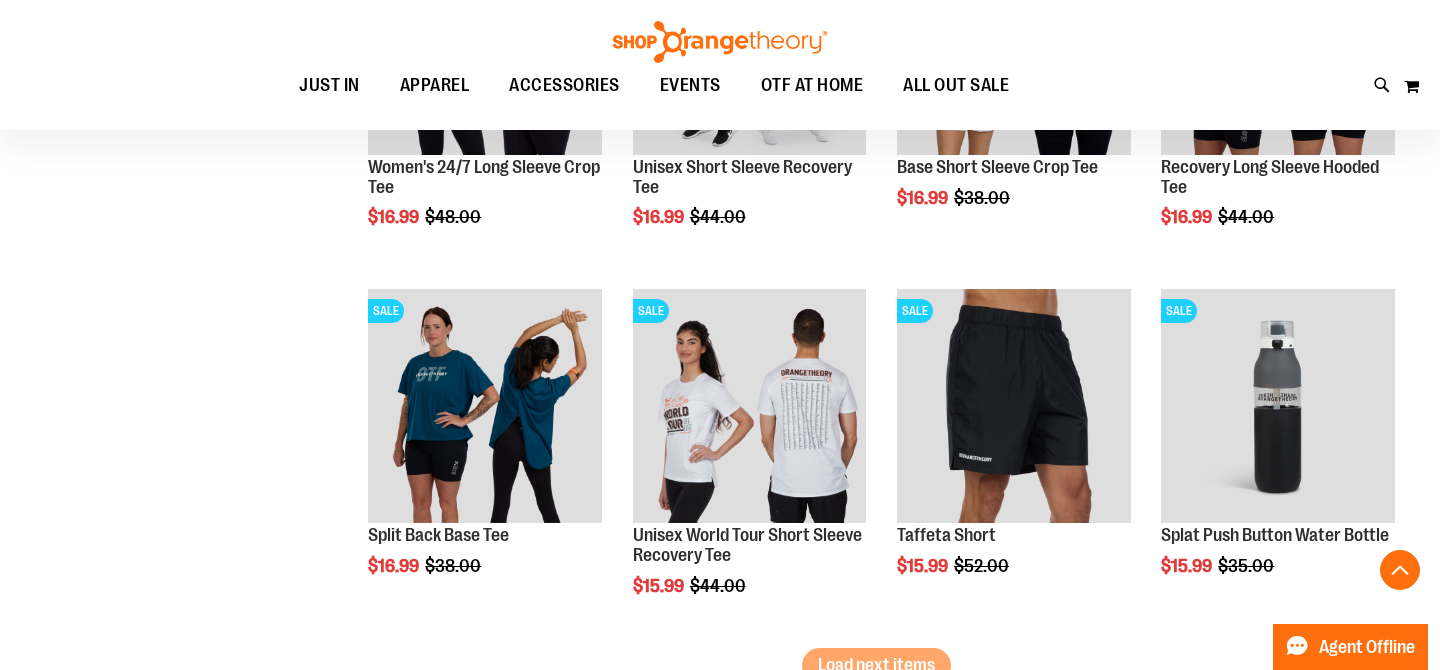scroll, scrollTop: 6457, scrollLeft: 0, axis: vertical 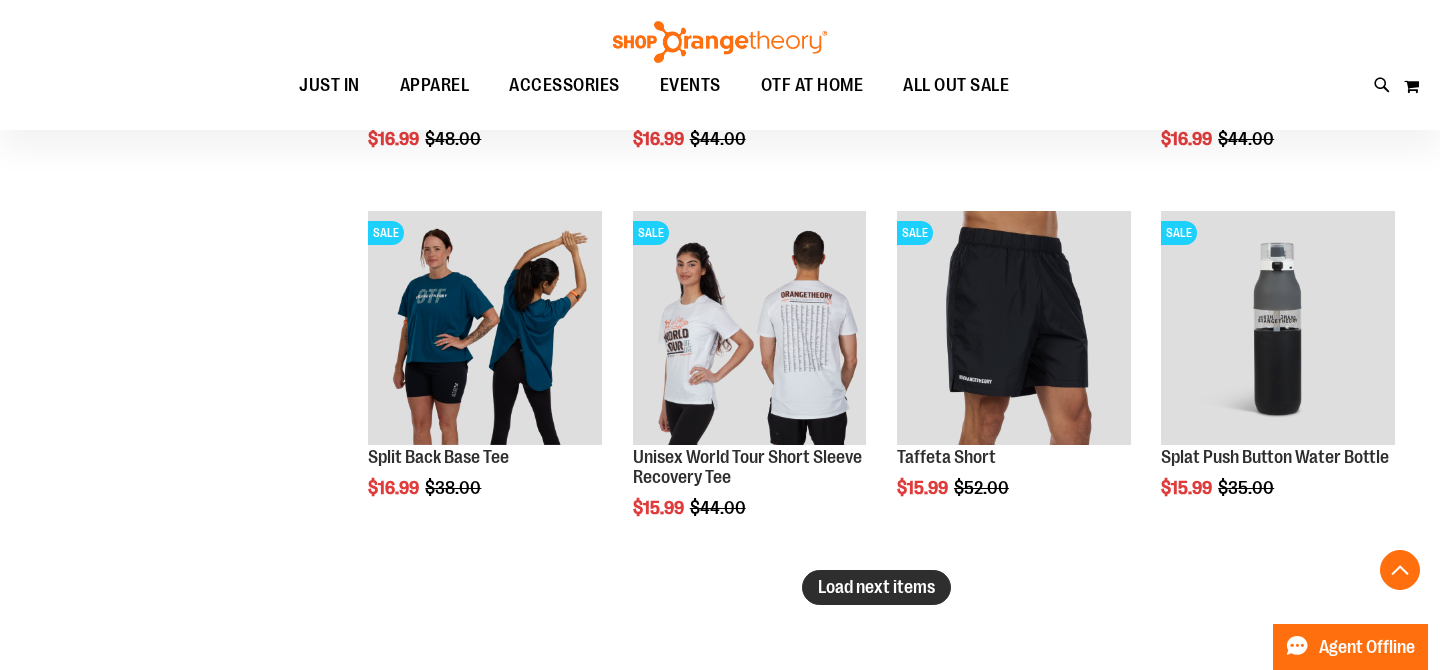 click on "Load next items" at bounding box center (876, 587) 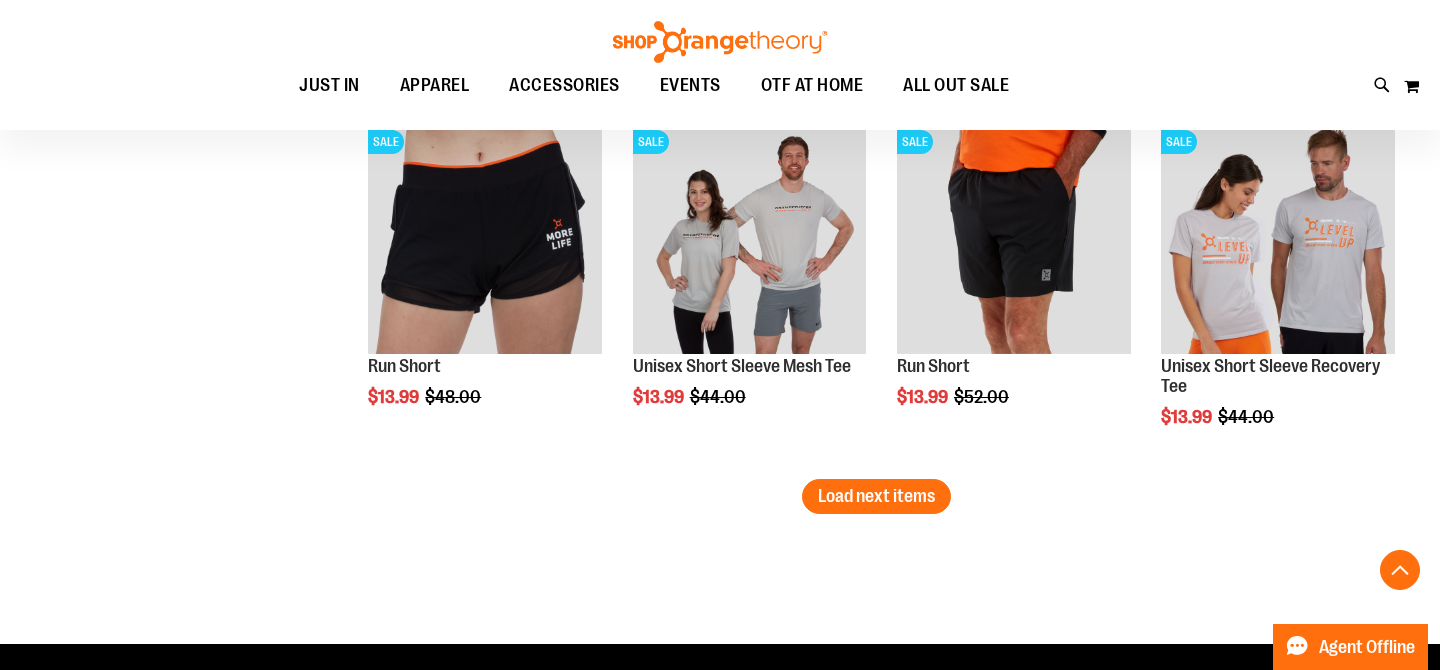 scroll, scrollTop: 7659, scrollLeft: 0, axis: vertical 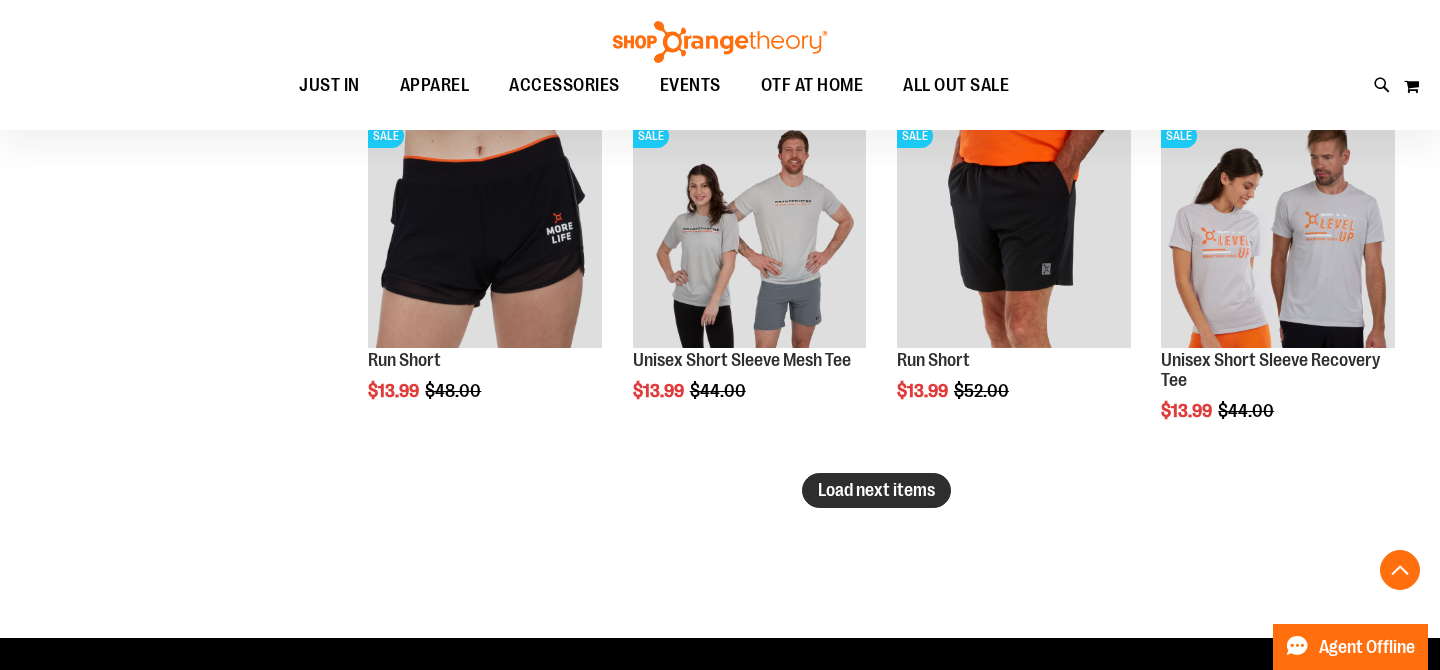 click on "Load next items" at bounding box center [876, 490] 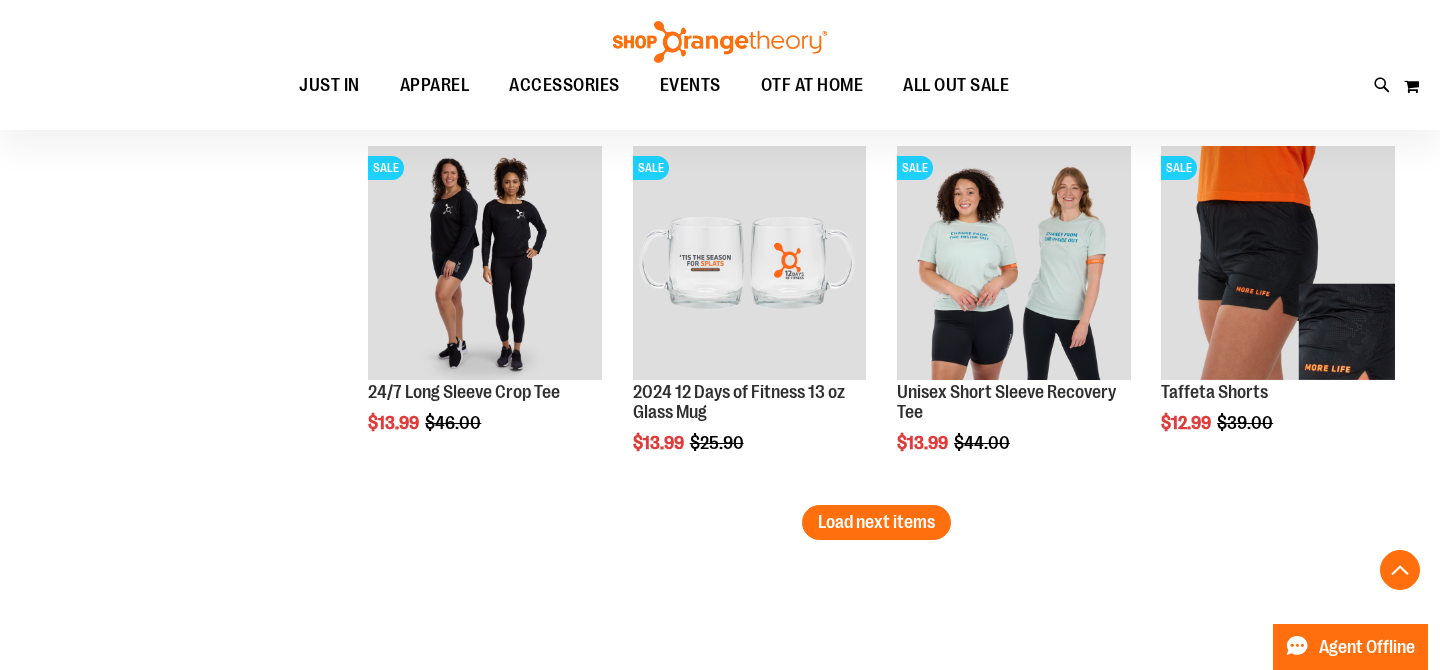 scroll, scrollTop: 8734, scrollLeft: 0, axis: vertical 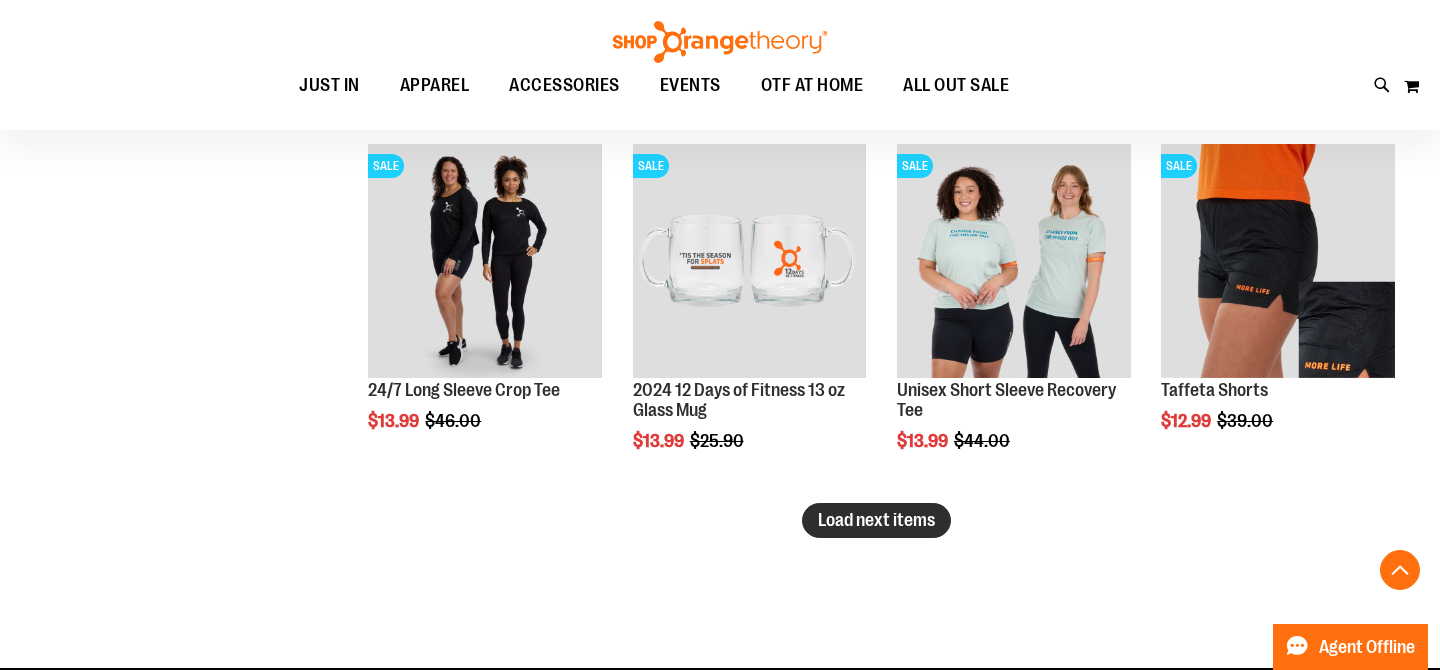click on "Load next items" at bounding box center [876, 520] 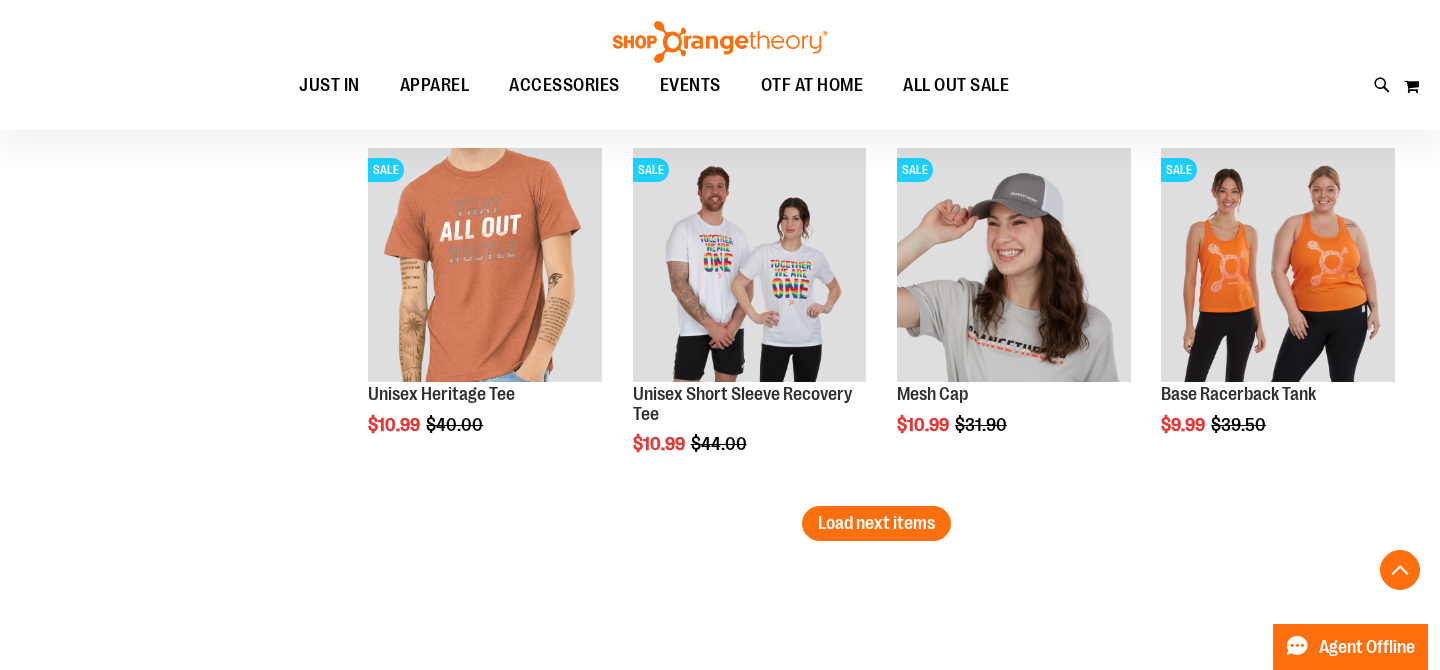 scroll, scrollTop: 9837, scrollLeft: 0, axis: vertical 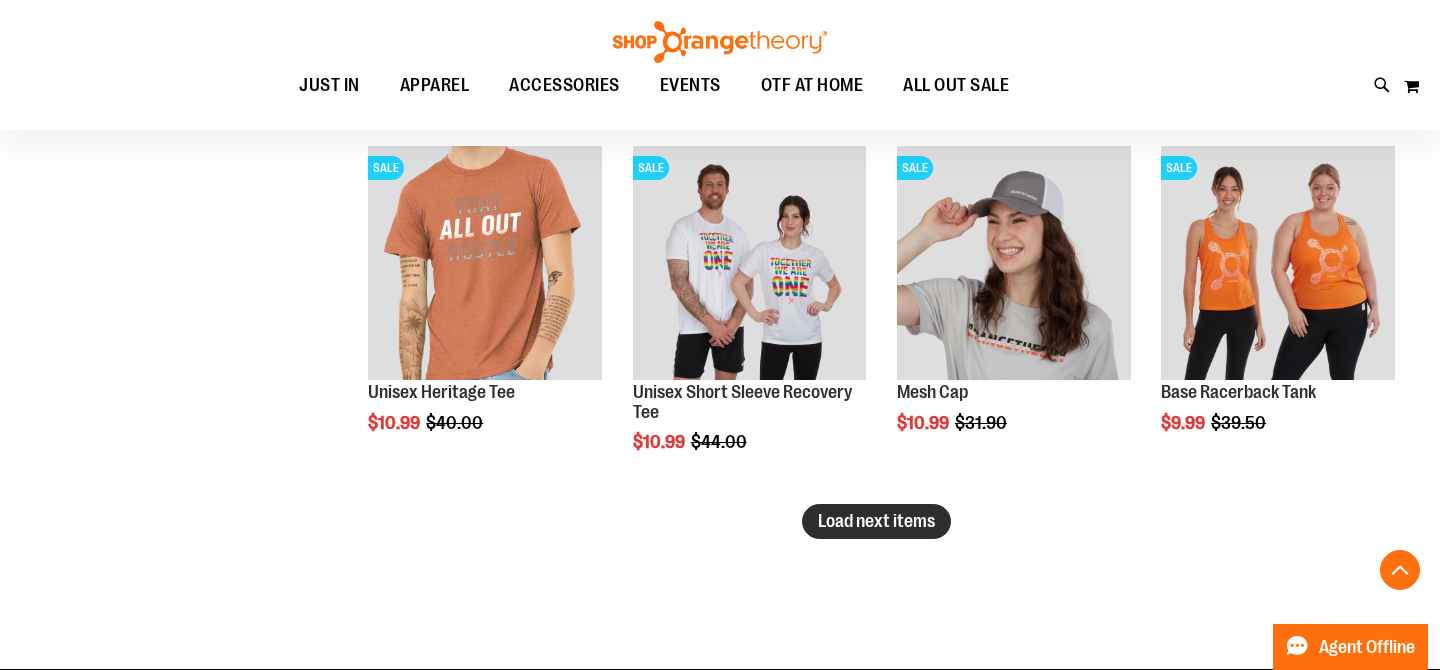 click on "Load next items" at bounding box center (876, 521) 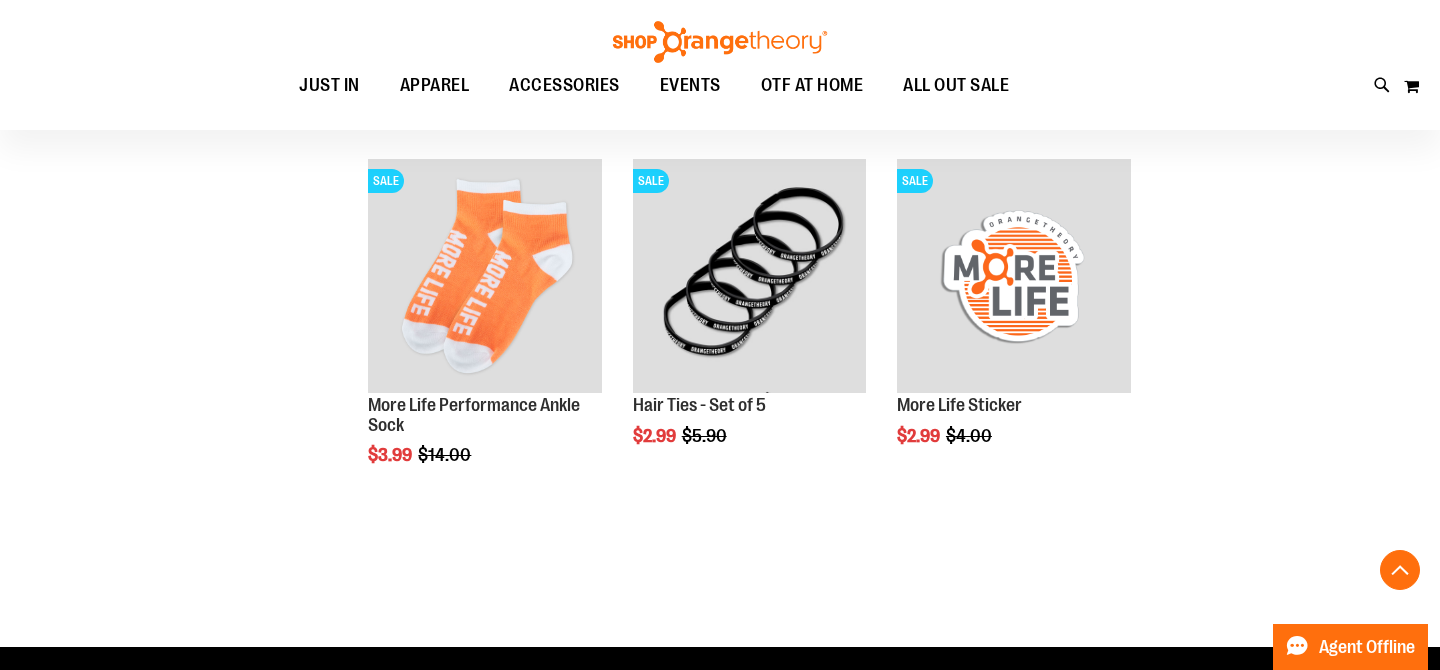 scroll, scrollTop: 10932, scrollLeft: 0, axis: vertical 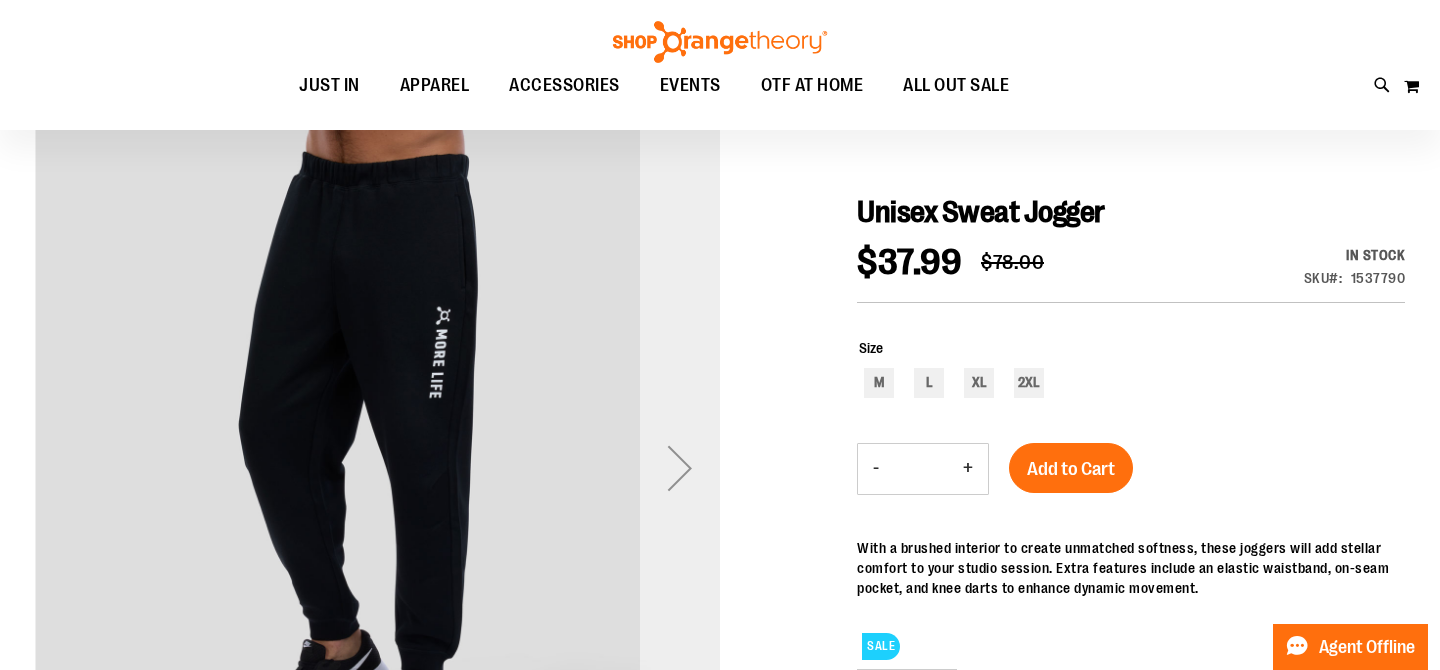 click at bounding box center (680, 468) 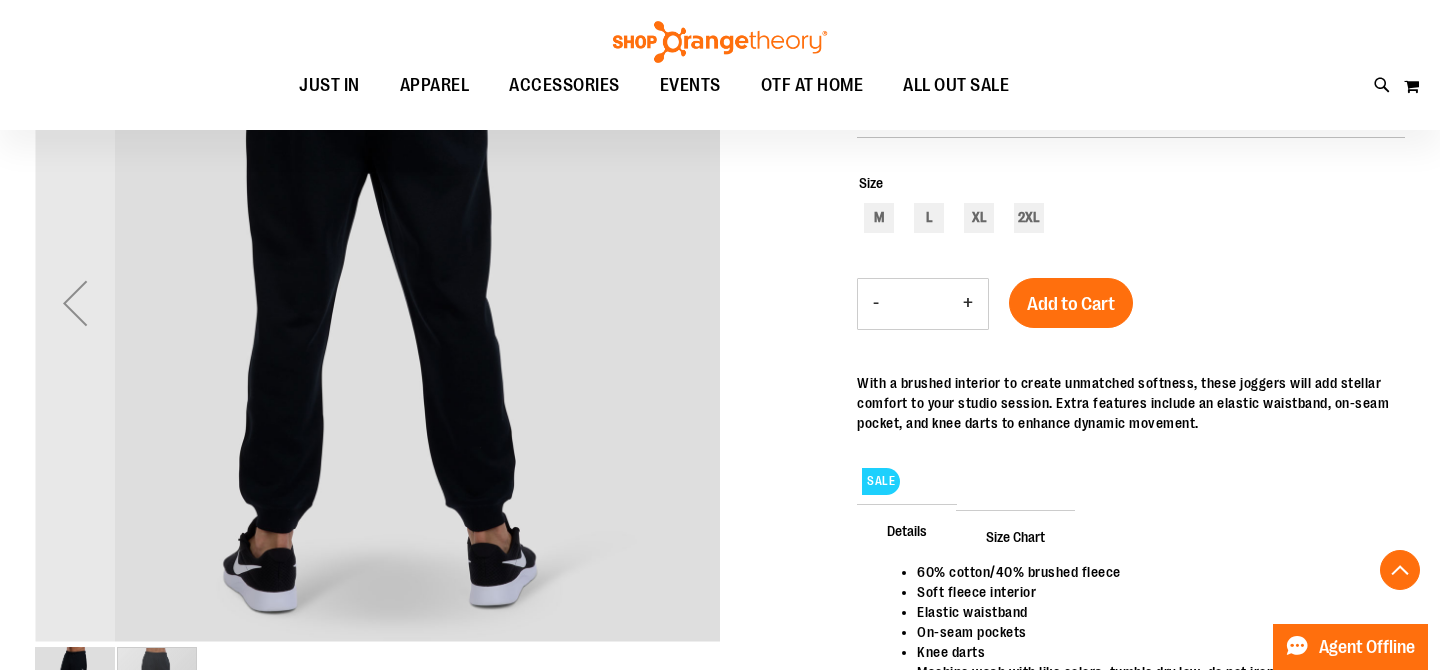 scroll, scrollTop: 445, scrollLeft: 0, axis: vertical 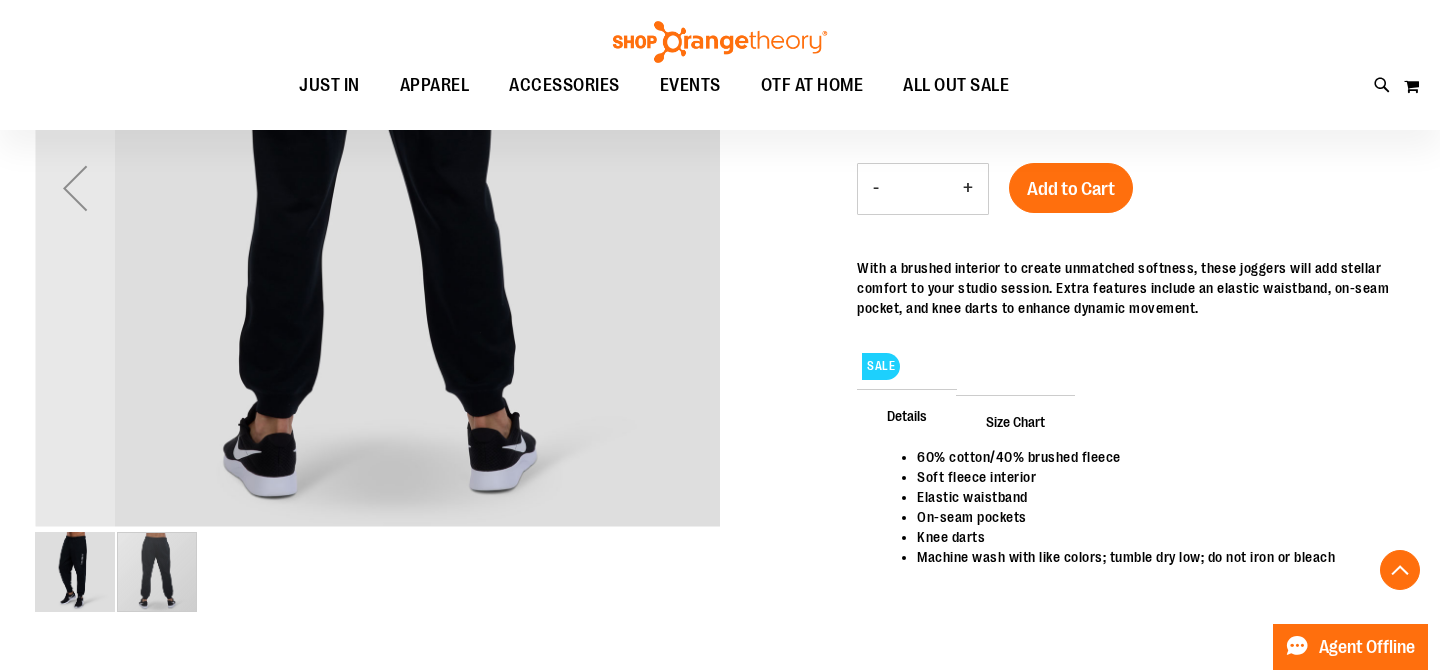 click at bounding box center (75, 572) 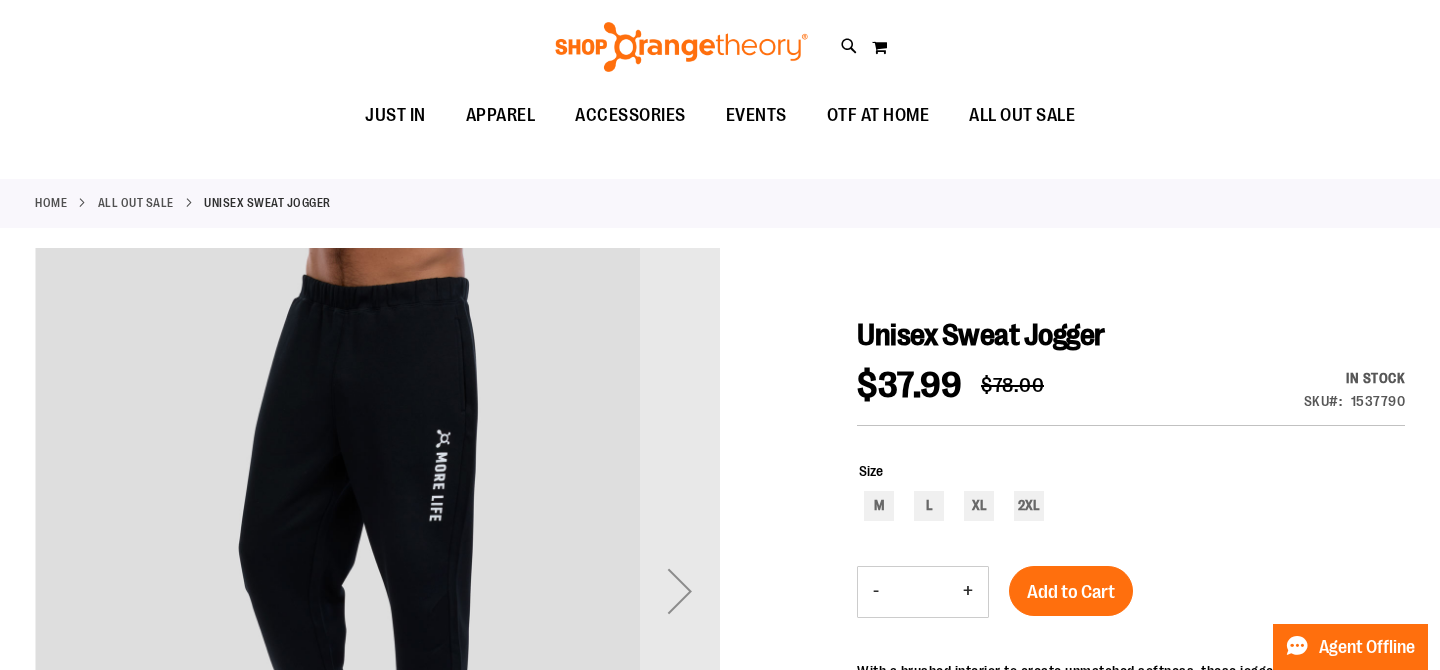 scroll, scrollTop: 0, scrollLeft: 0, axis: both 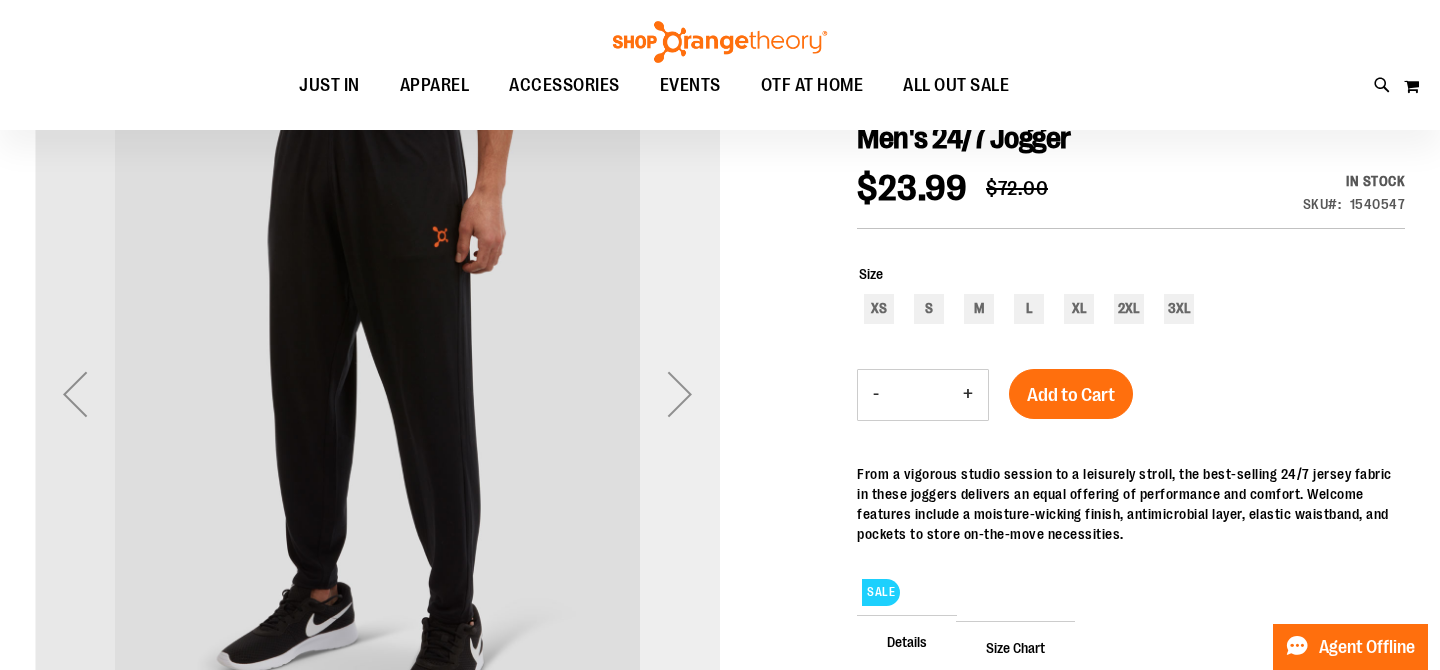 click at bounding box center [680, 394] 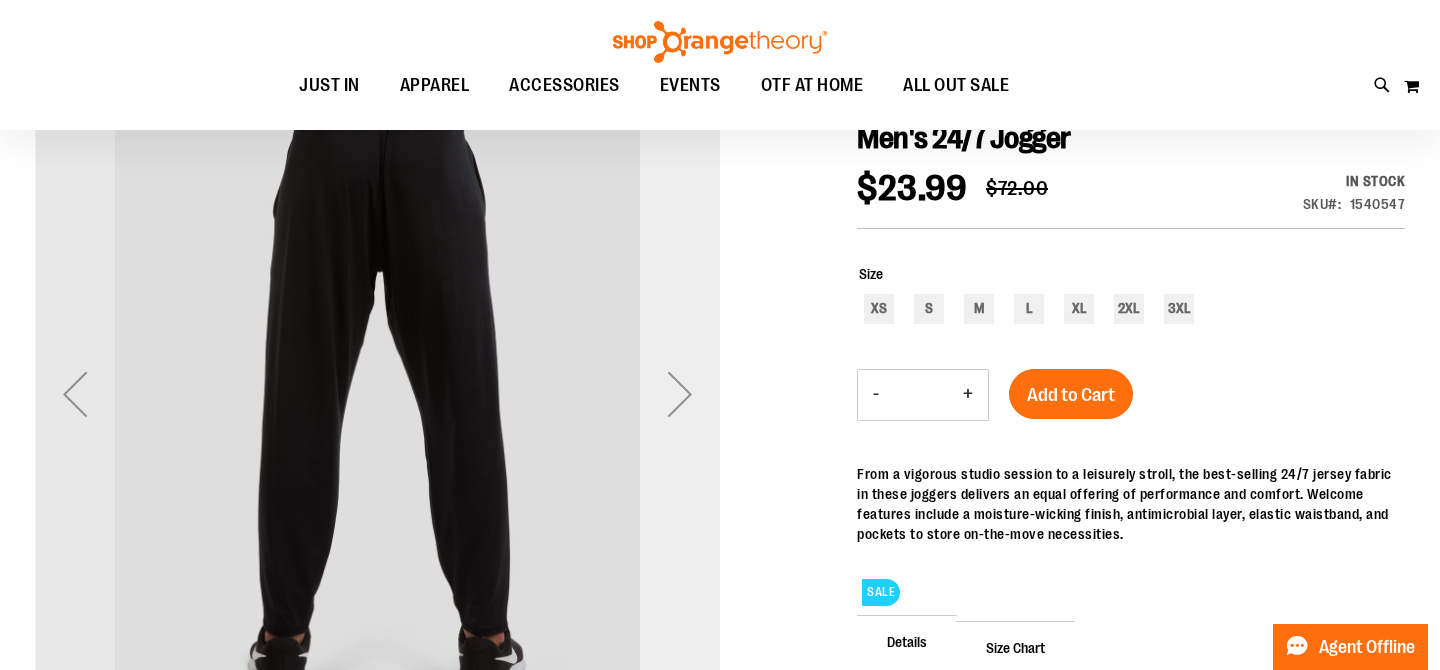 click at bounding box center (680, 394) 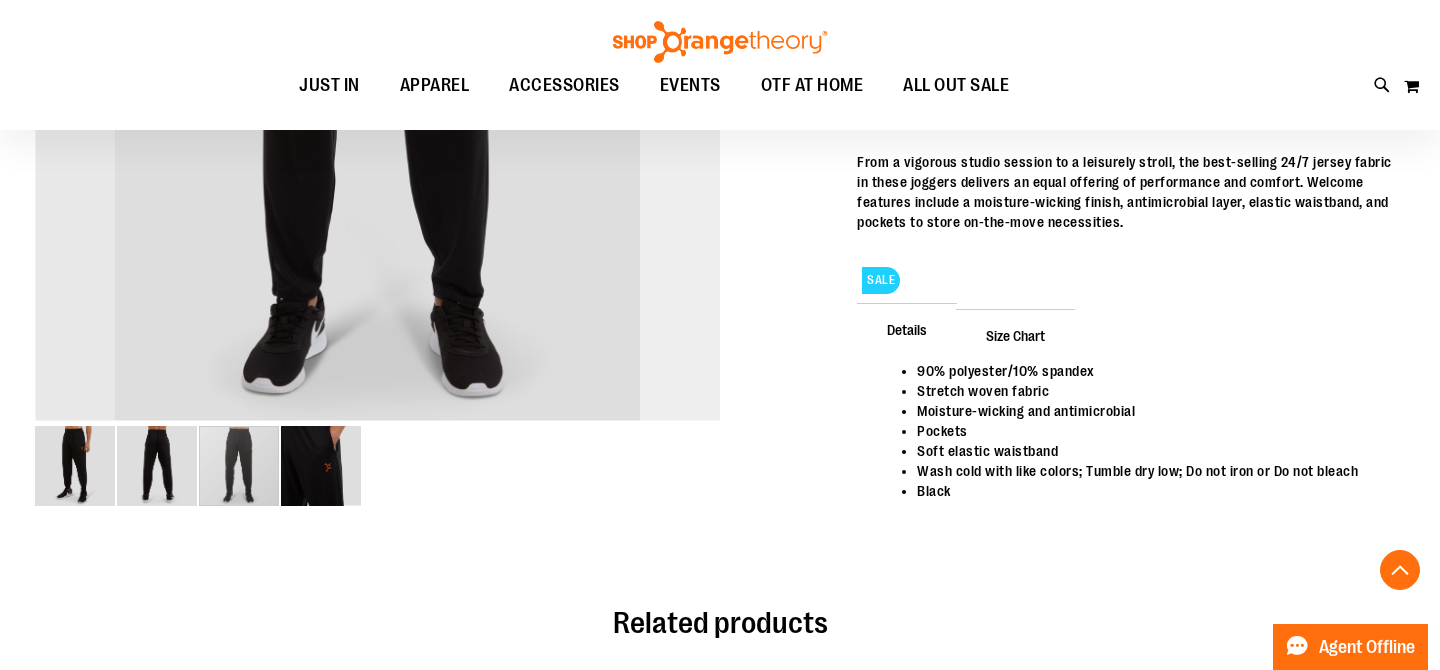 scroll, scrollTop: 558, scrollLeft: 0, axis: vertical 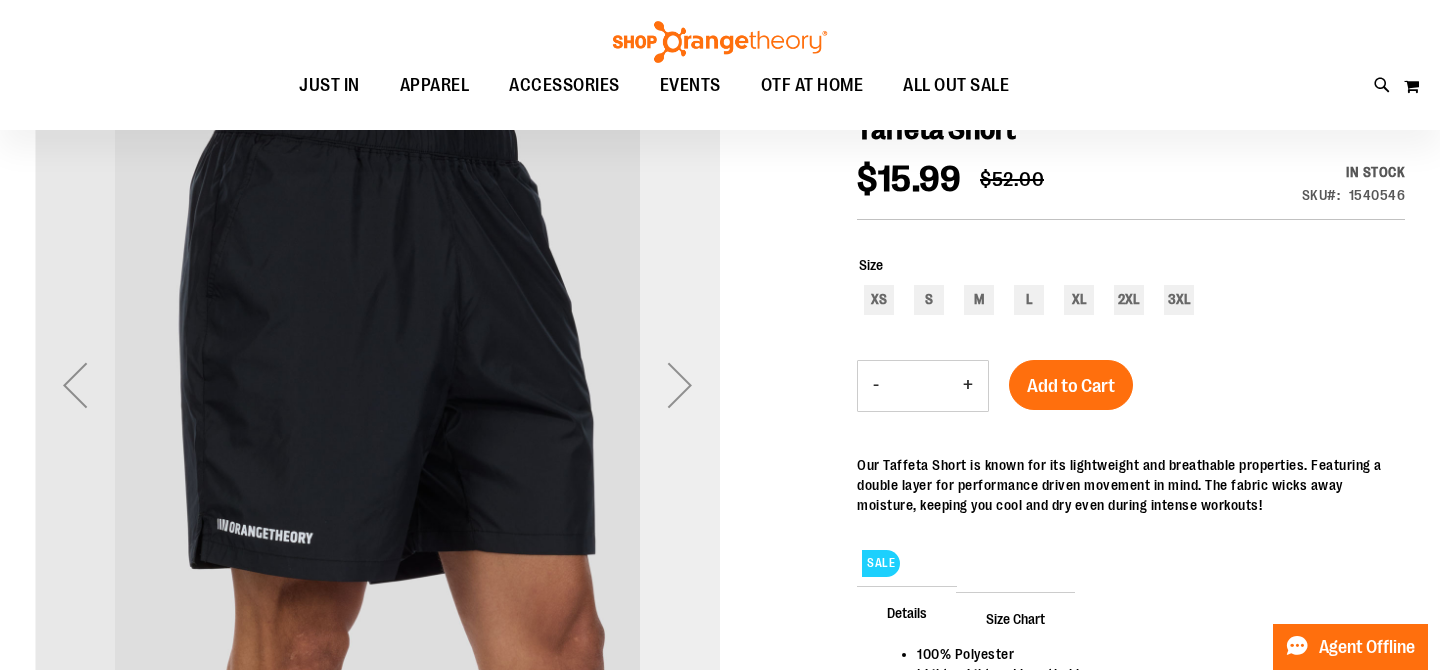 click at bounding box center (680, 385) 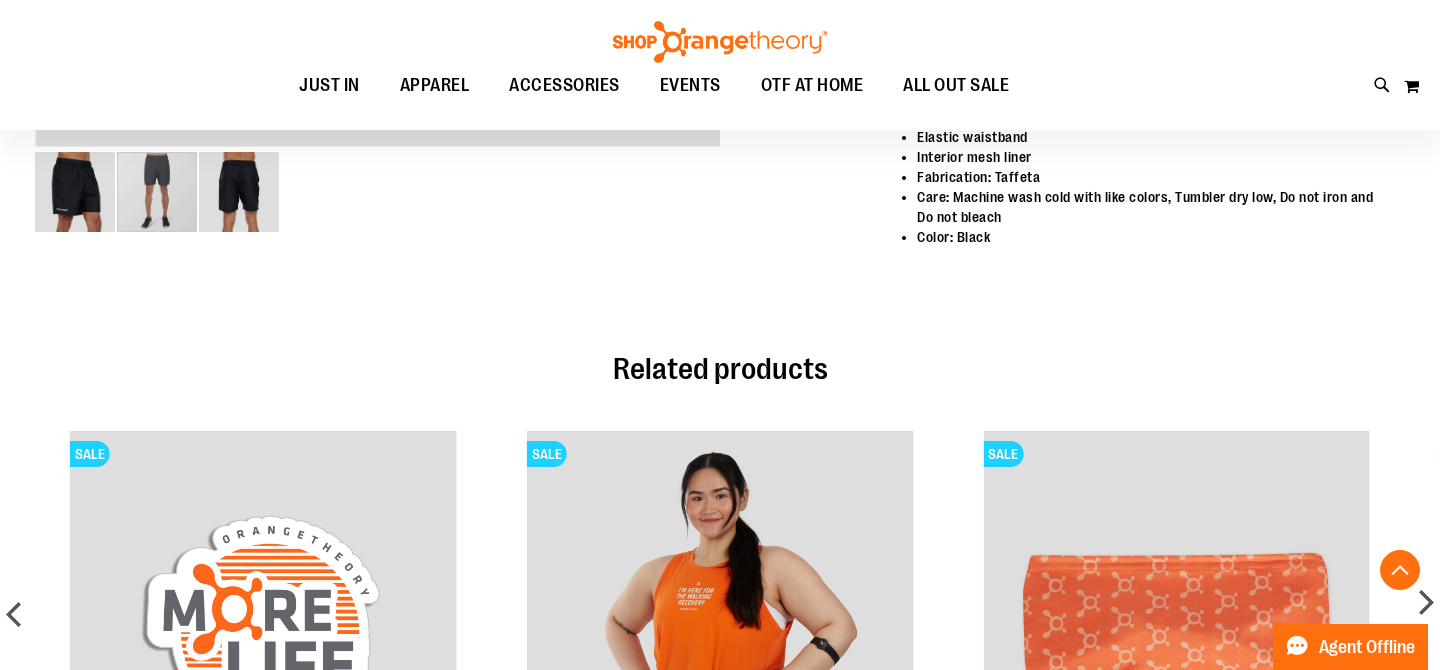 scroll, scrollTop: 1016, scrollLeft: 0, axis: vertical 